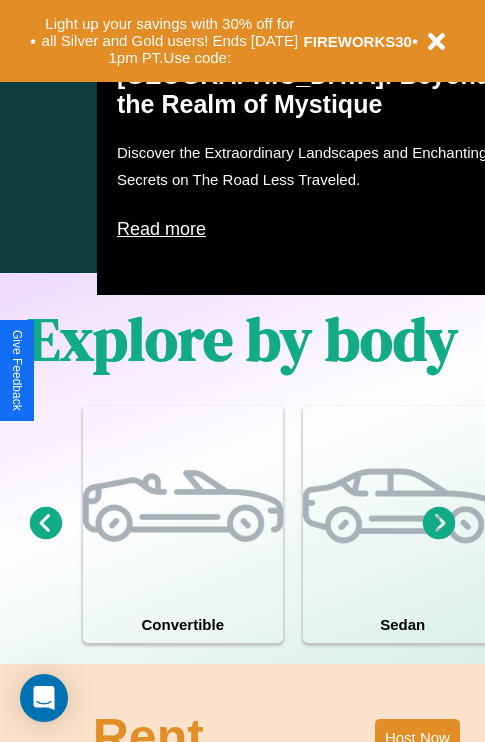 scroll, scrollTop: 1285, scrollLeft: 0, axis: vertical 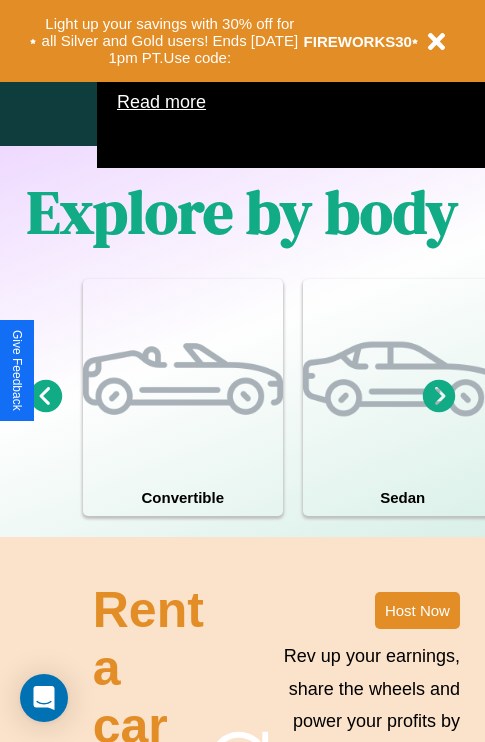 click 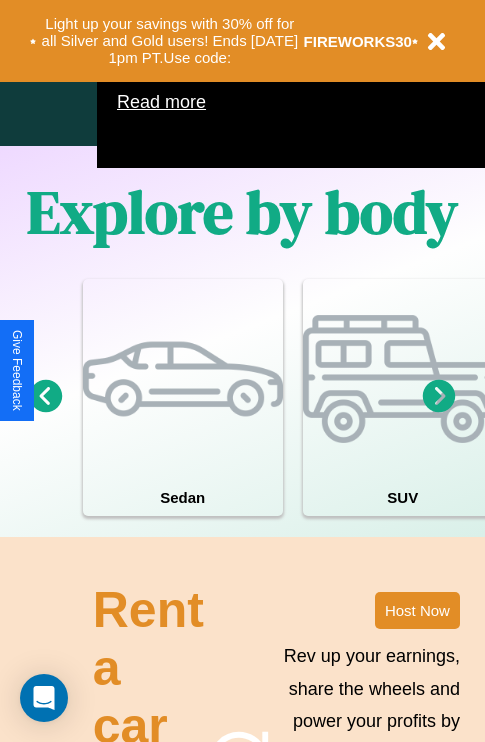 click 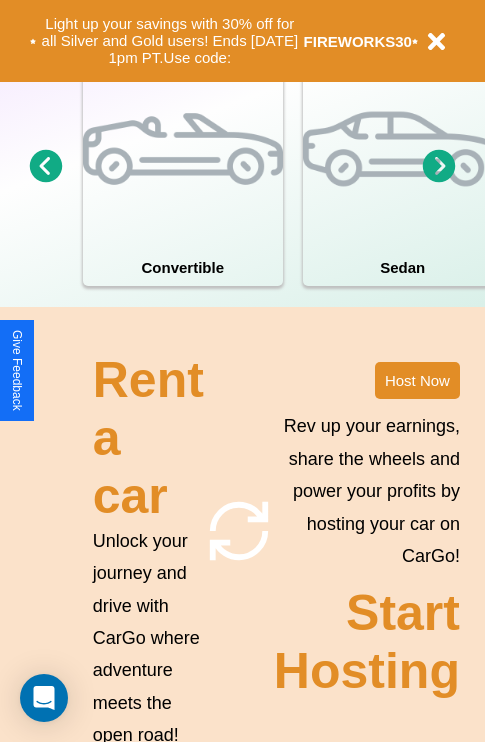 scroll, scrollTop: 1558, scrollLeft: 0, axis: vertical 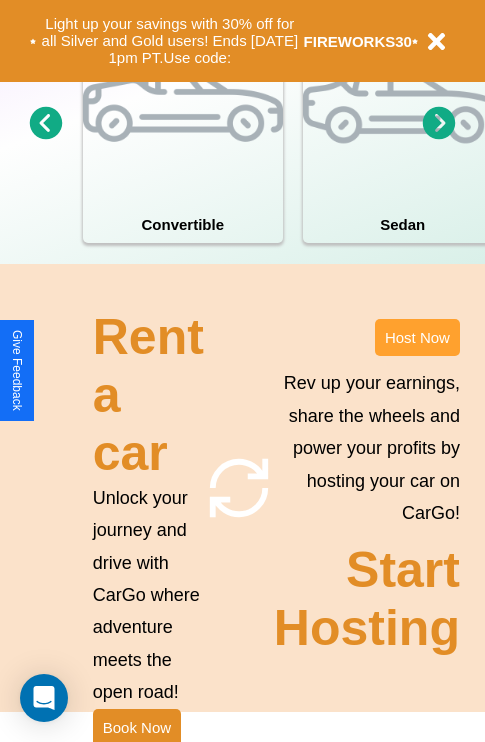 click on "Host Now" at bounding box center (417, 337) 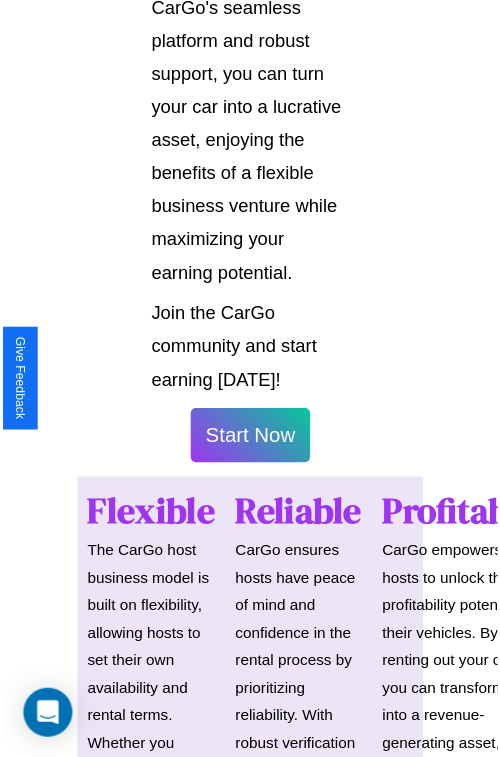 scroll, scrollTop: 1417, scrollLeft: 0, axis: vertical 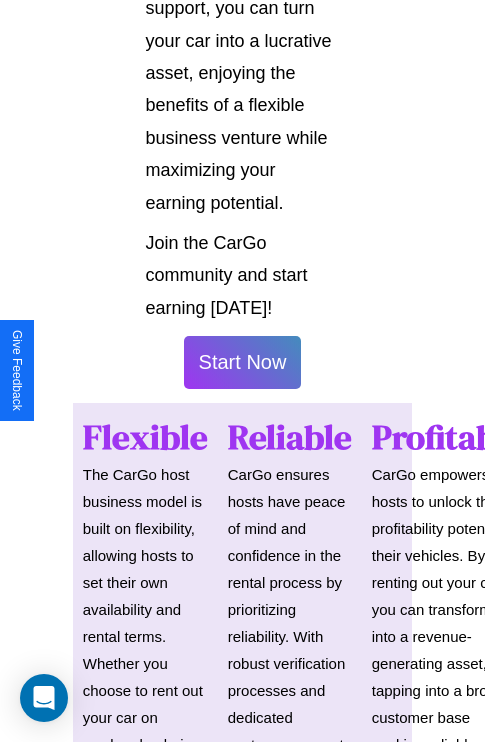 click on "Start Now" at bounding box center [243, 362] 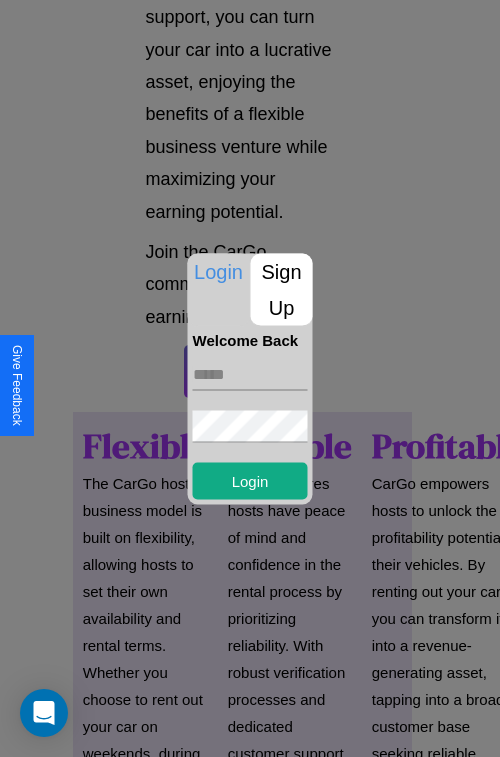 click on "Sign Up" at bounding box center (282, 289) 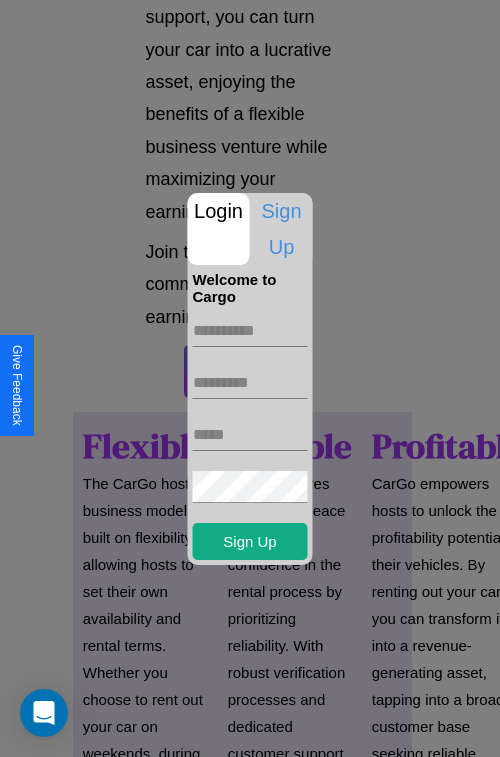 click at bounding box center [250, 331] 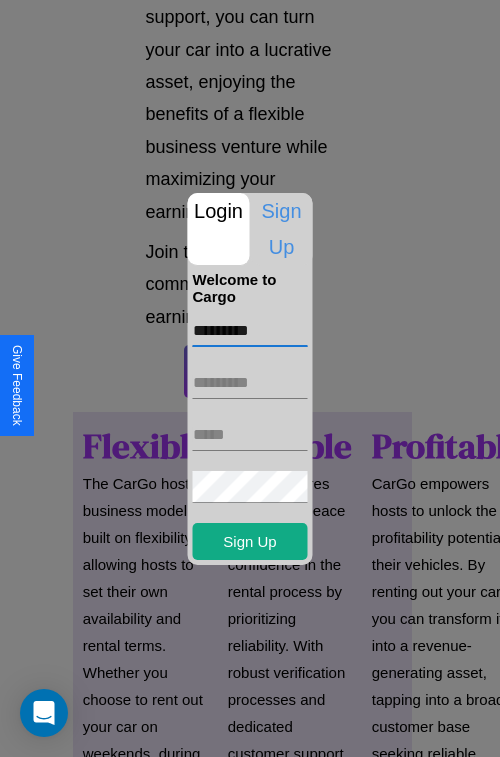 type on "*********" 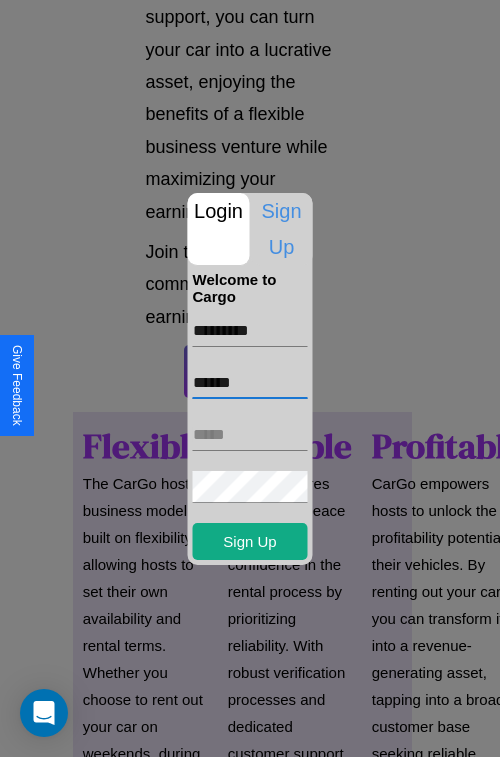 type on "******" 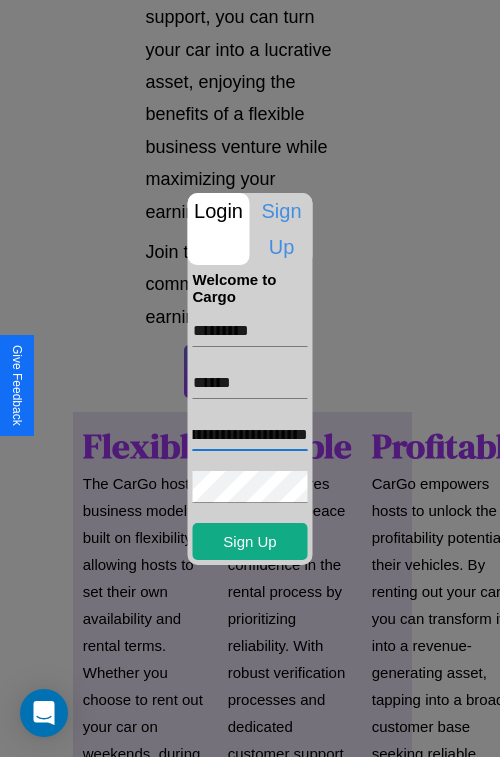 scroll, scrollTop: 0, scrollLeft: 97, axis: horizontal 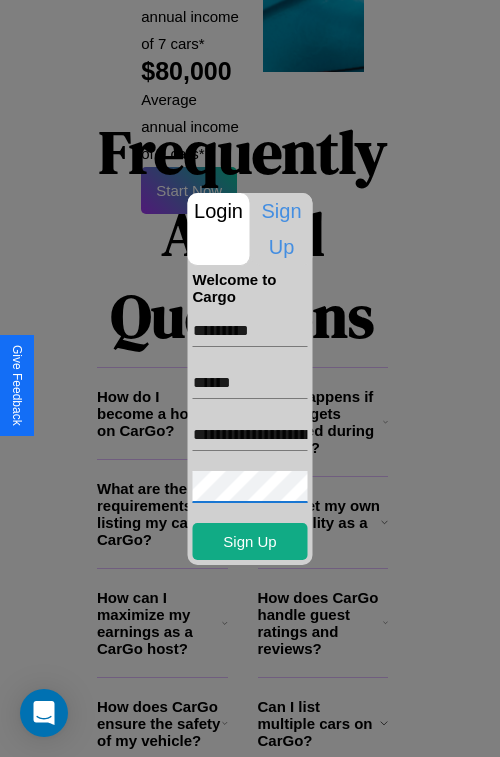 click at bounding box center [250, 378] 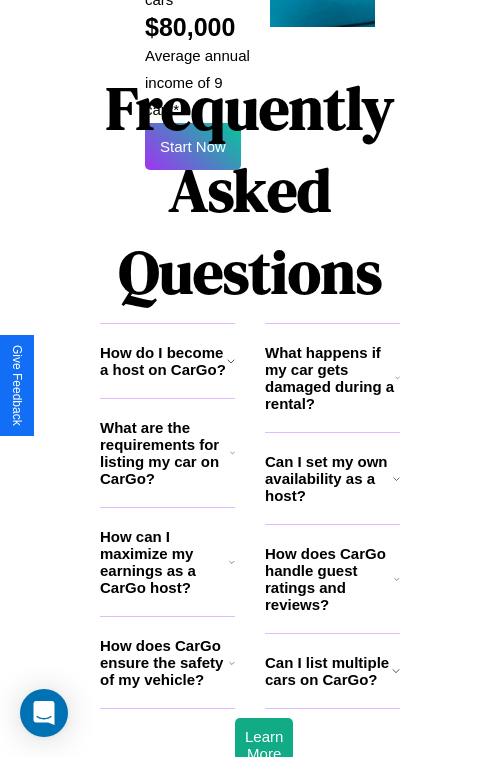 scroll, scrollTop: 1410, scrollLeft: 0, axis: vertical 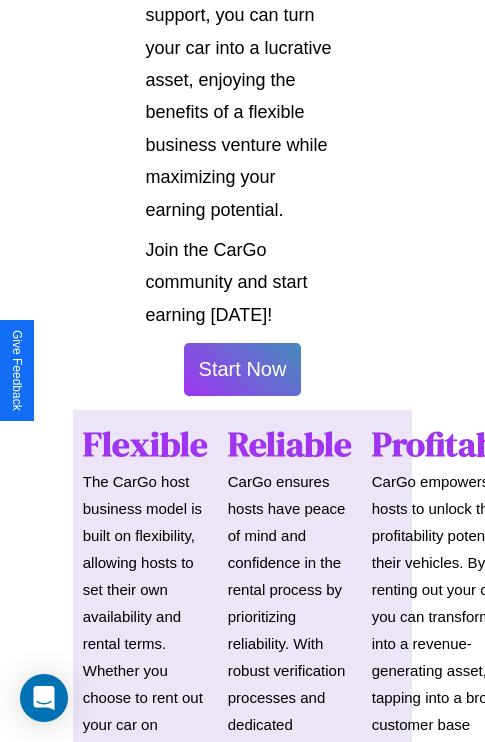 click on "Start Now" at bounding box center [243, 369] 